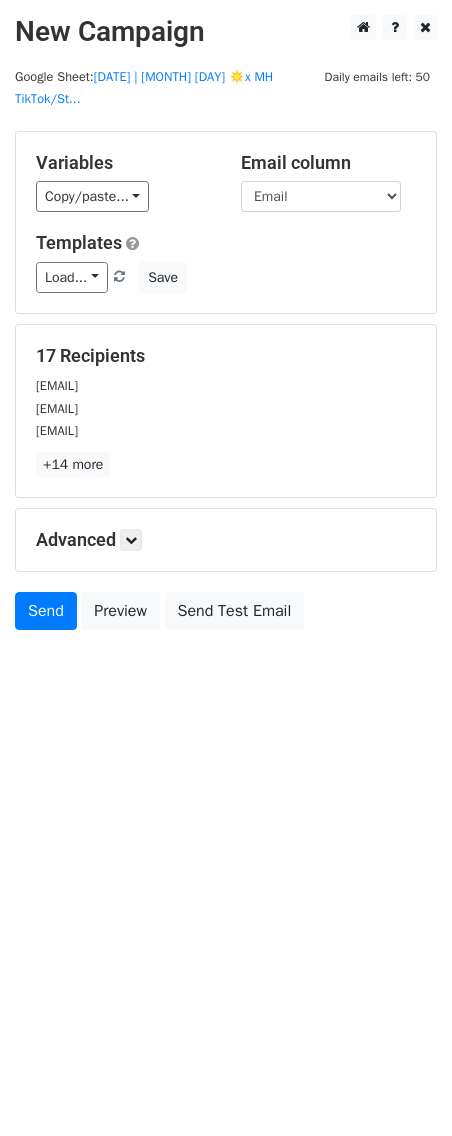 scroll, scrollTop: 0, scrollLeft: 0, axis: both 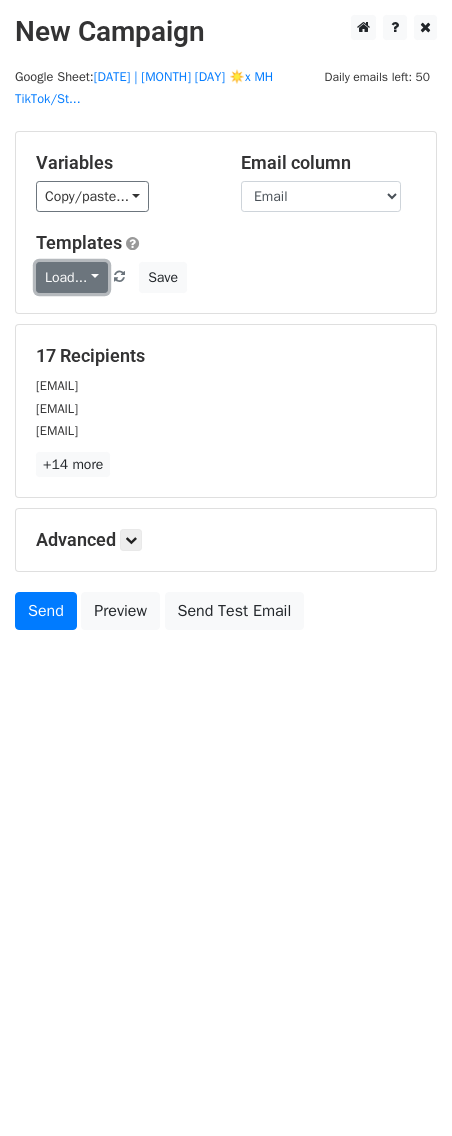 click on "Load..." at bounding box center [72, 277] 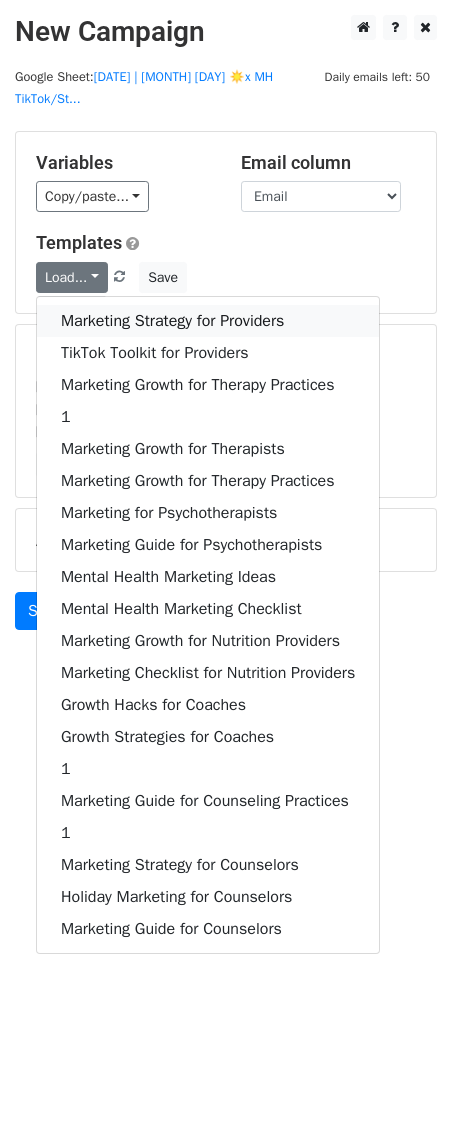 click on "Marketing Strategy for Providers" at bounding box center [208, 321] 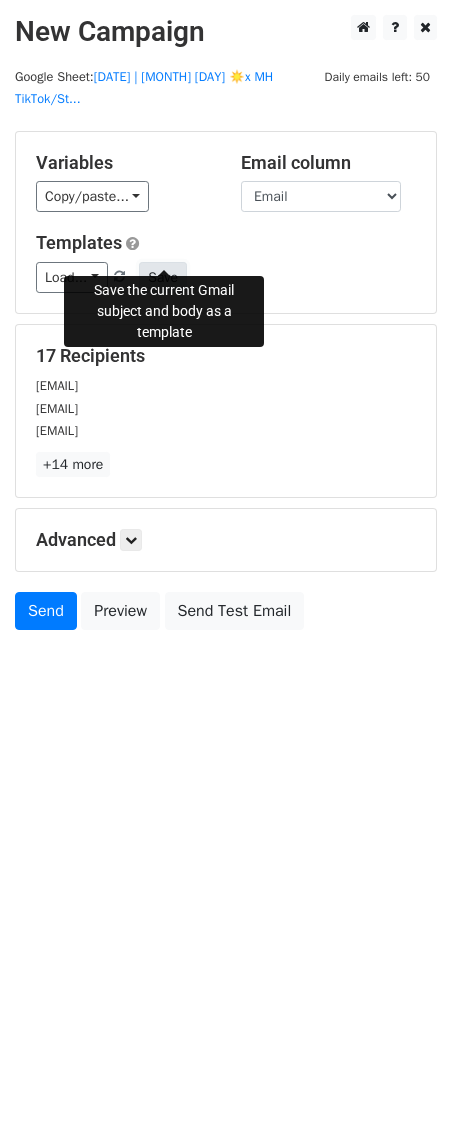 click on "Save" at bounding box center (163, 277) 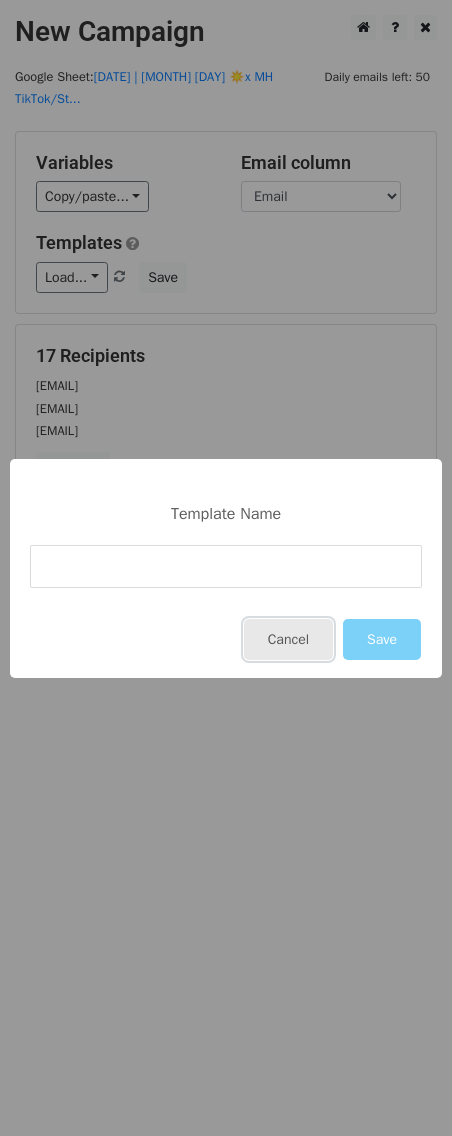click on "Cancel" at bounding box center [288, 639] 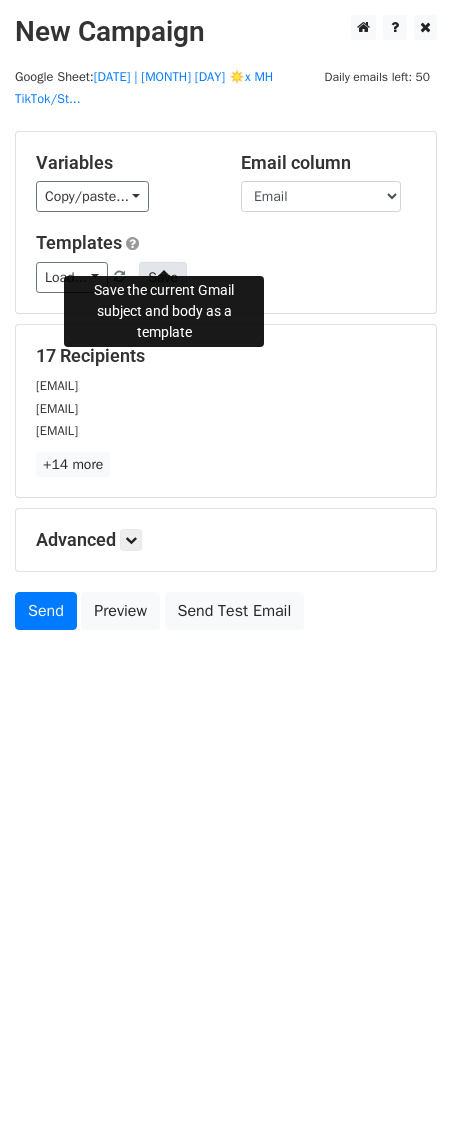 click on "Save" at bounding box center [163, 277] 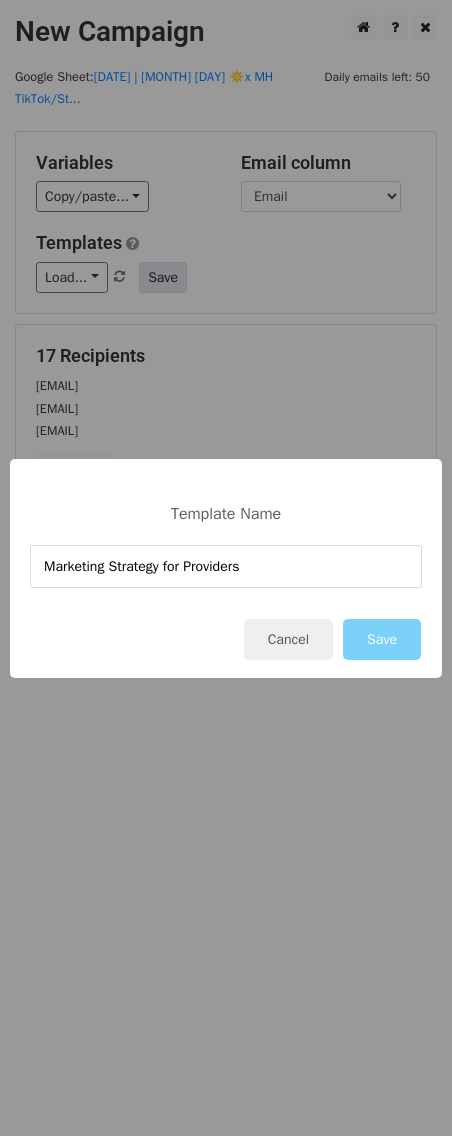 type on "Marketing Strategy for Providers" 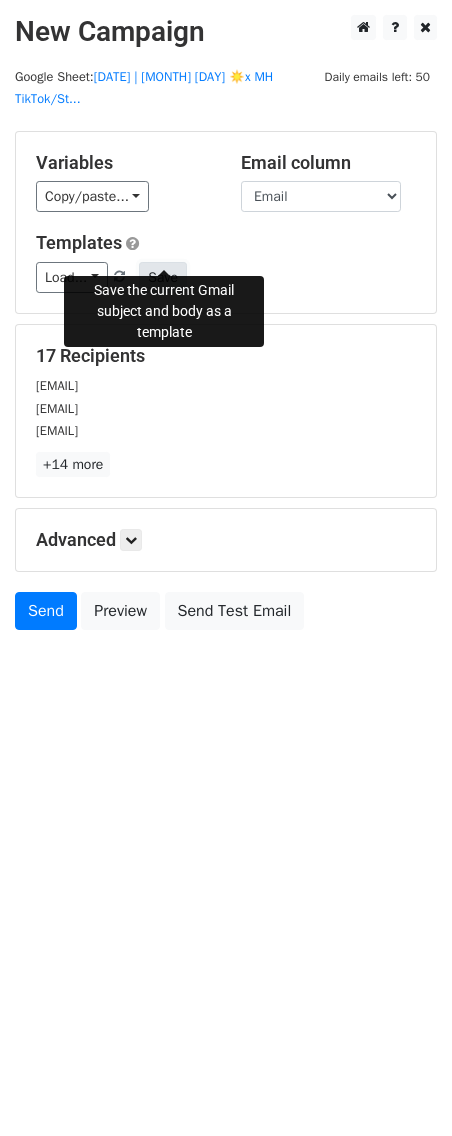 click on "Save" at bounding box center (163, 277) 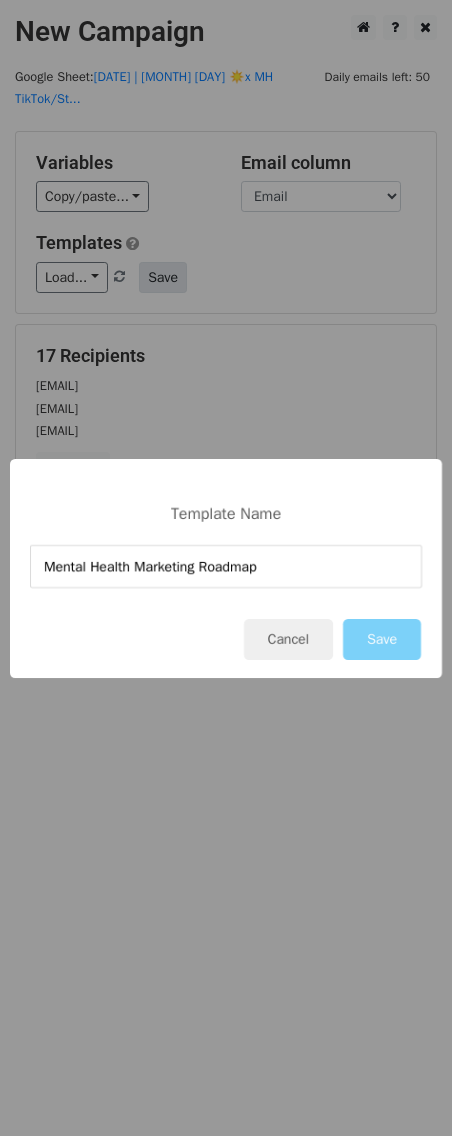 type on "Mental Health Marketing Roadmap" 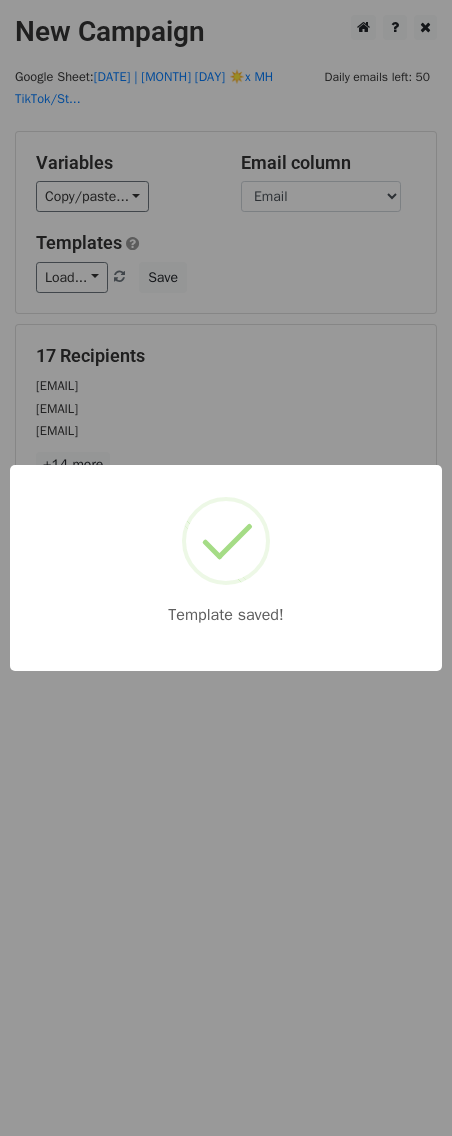 drag, startPoint x: 230, startPoint y: 334, endPoint x: 155, endPoint y: 318, distance: 76.687675 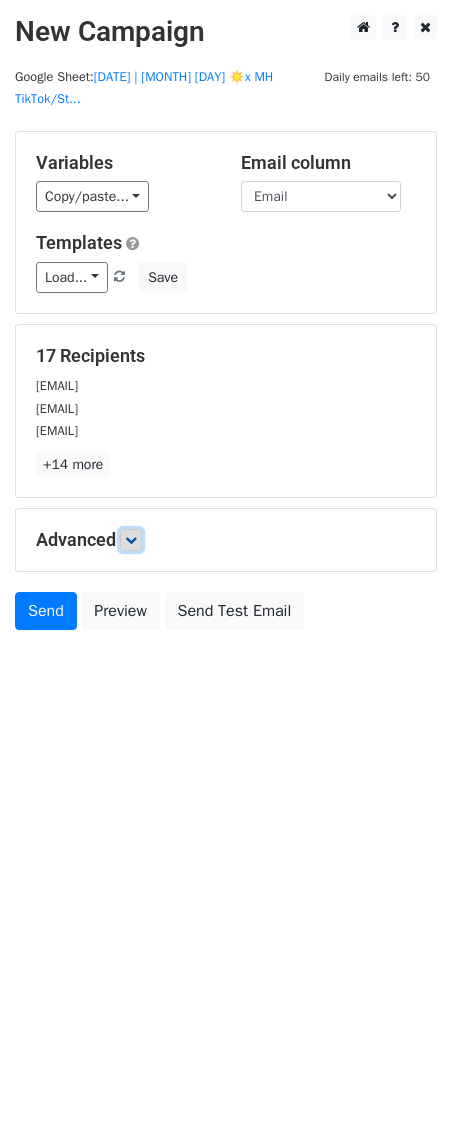 click at bounding box center [131, 540] 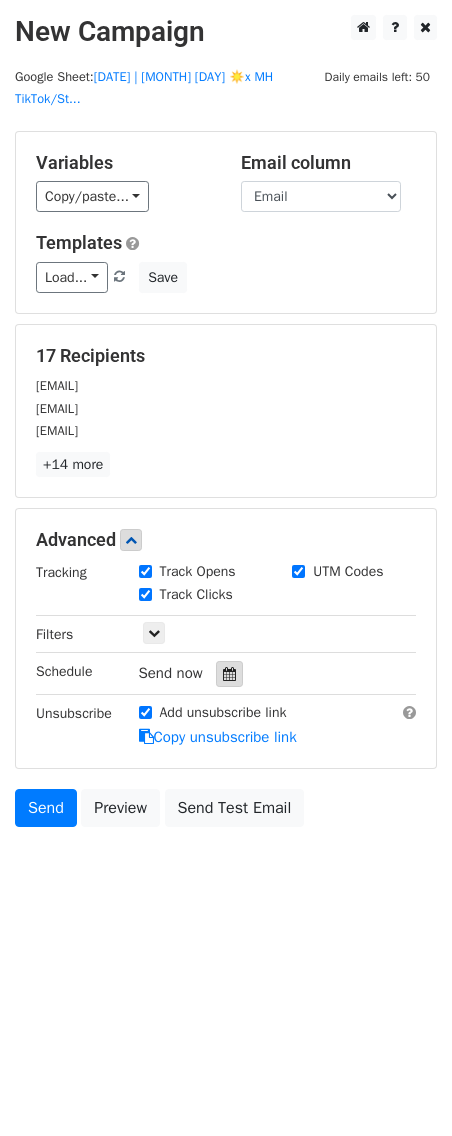 click at bounding box center (229, 674) 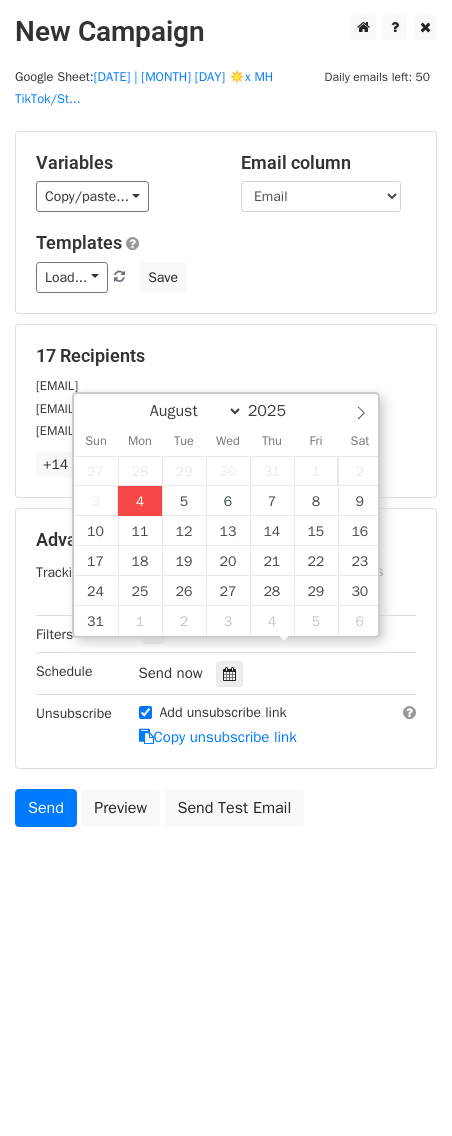 type on "2025-08-04 13:12" 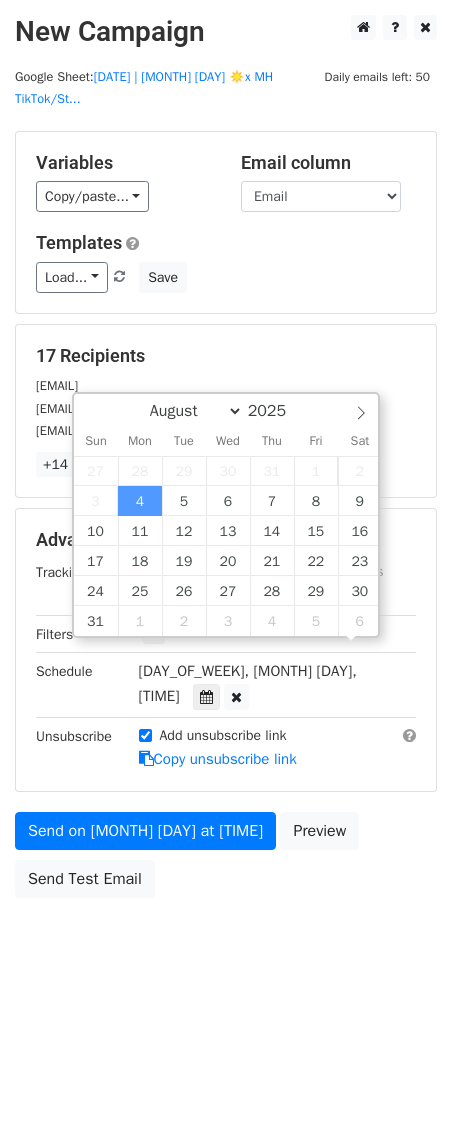 scroll, scrollTop: 1, scrollLeft: 0, axis: vertical 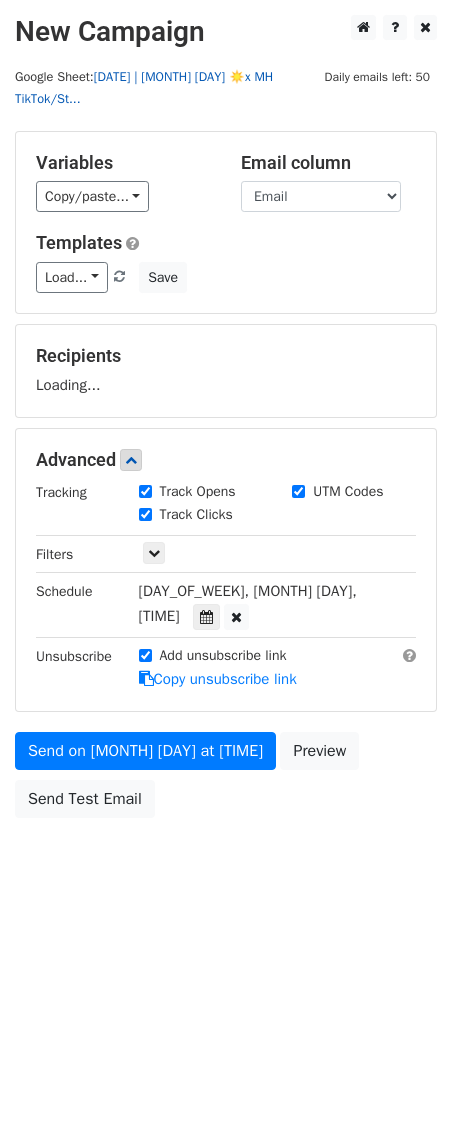 click on "18 | AUG 4 ☀️x MH TikTok/St..." at bounding box center [144, 88] 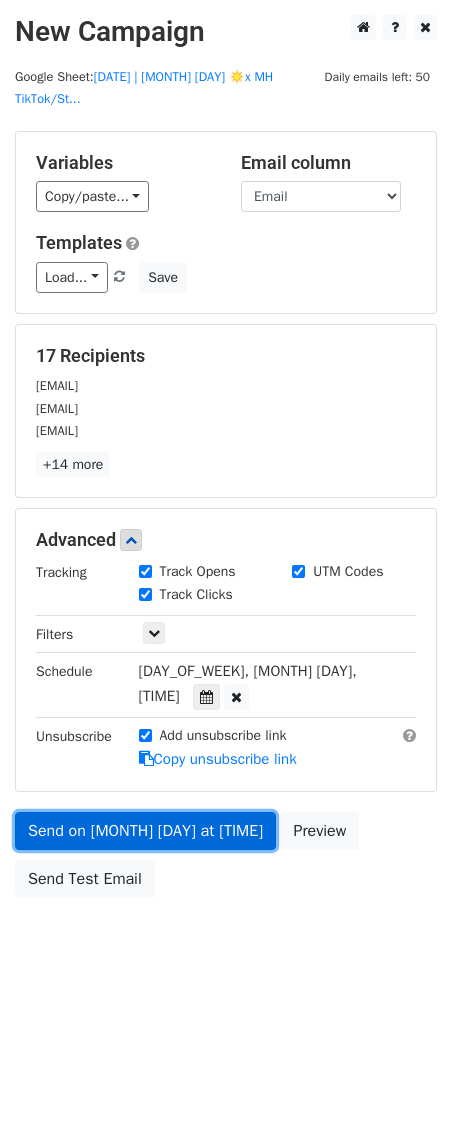 click on "Send on Aug 4 at 1:12pm" at bounding box center [145, 831] 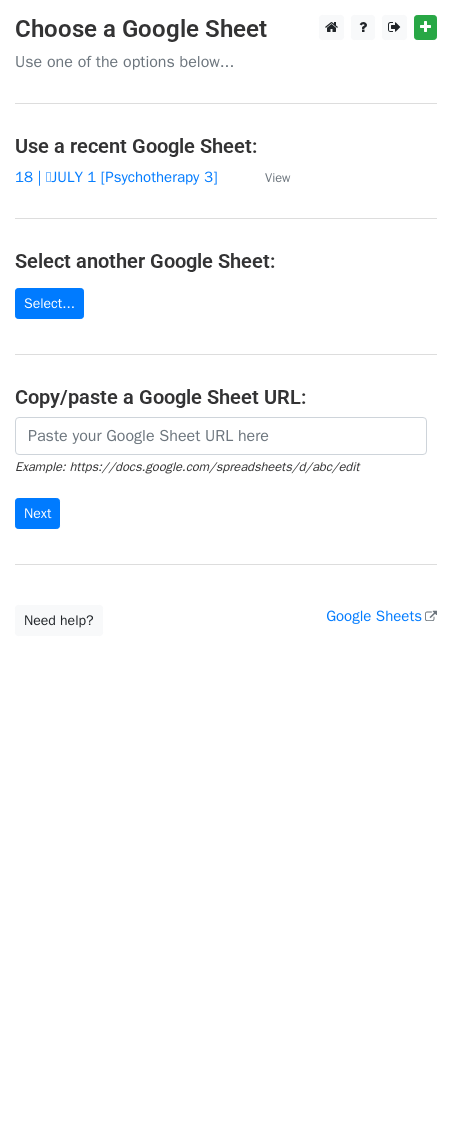 scroll, scrollTop: 0, scrollLeft: 0, axis: both 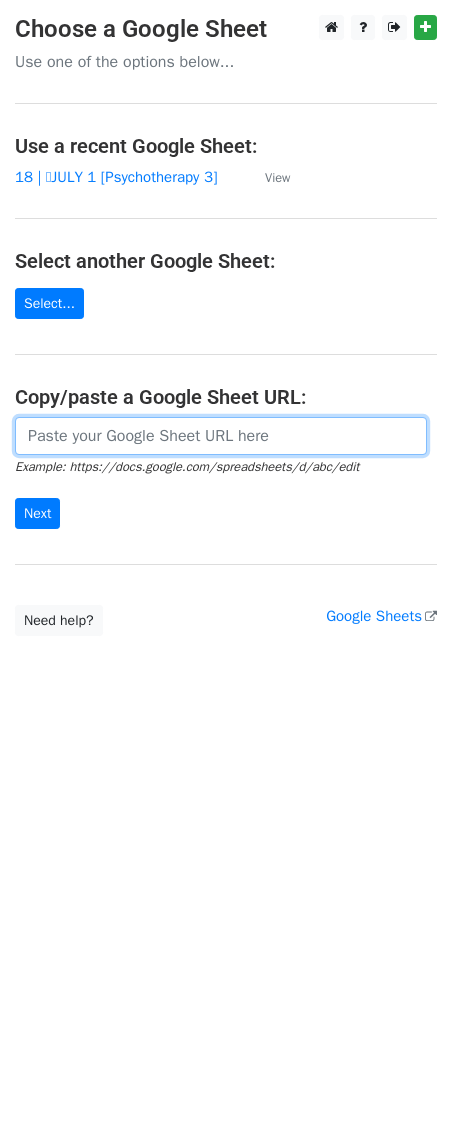 click at bounding box center [221, 436] 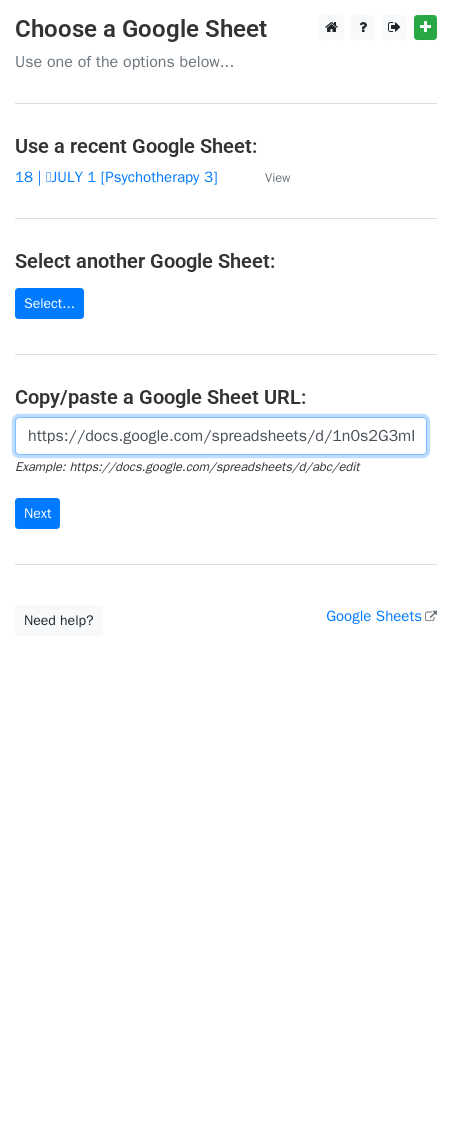 scroll, scrollTop: 0, scrollLeft: 464, axis: horizontal 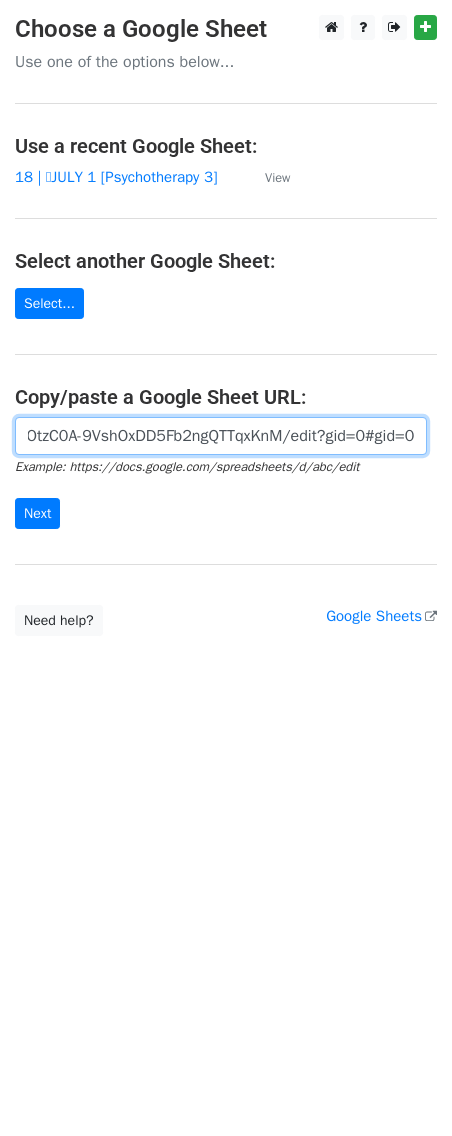 type on "https://docs.google.com/spreadsheets/d/1n0s2G3mFJs4gydOtzC0A-9VshOxDD5Fb2ngQTTqxKnM/edit?gid=0#gid=0" 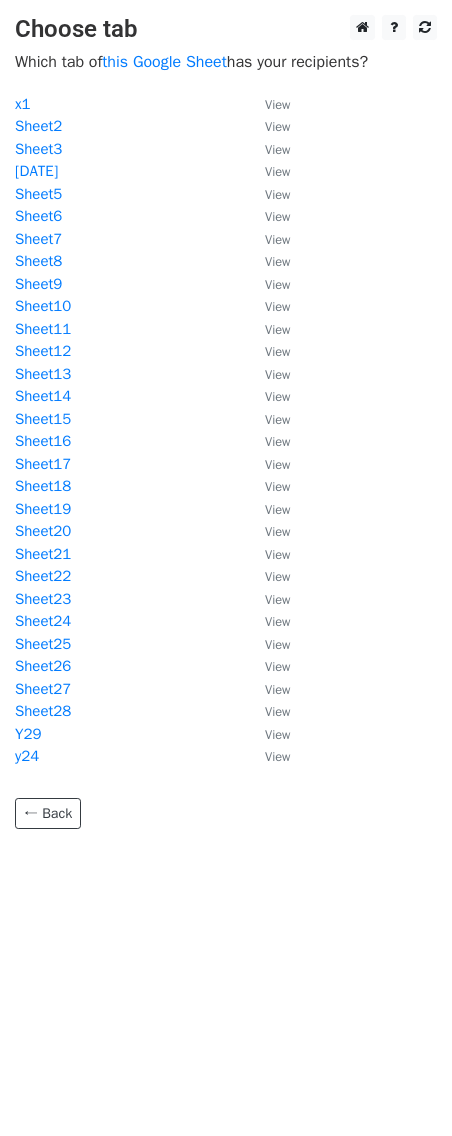 scroll, scrollTop: 0, scrollLeft: 0, axis: both 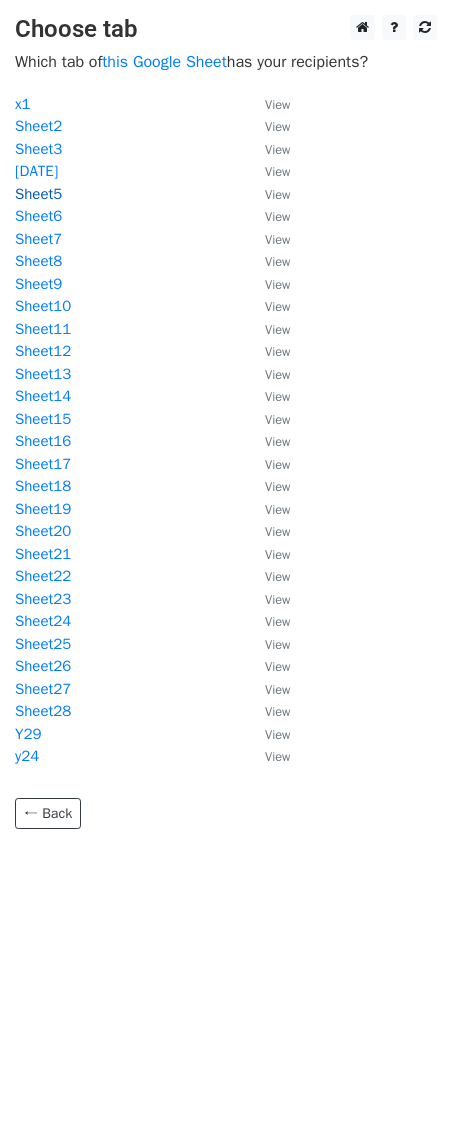 click on "Sheet5" at bounding box center (38, 194) 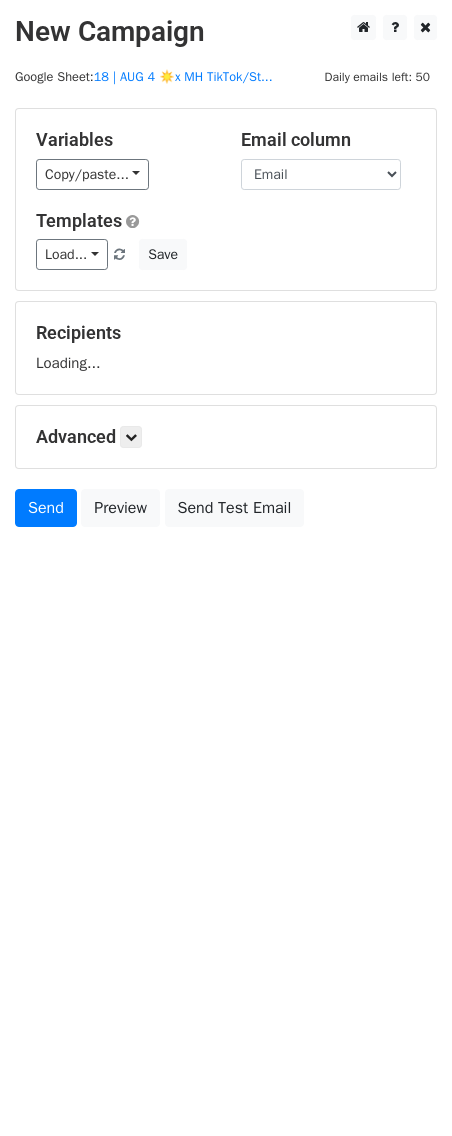 scroll, scrollTop: 0, scrollLeft: 0, axis: both 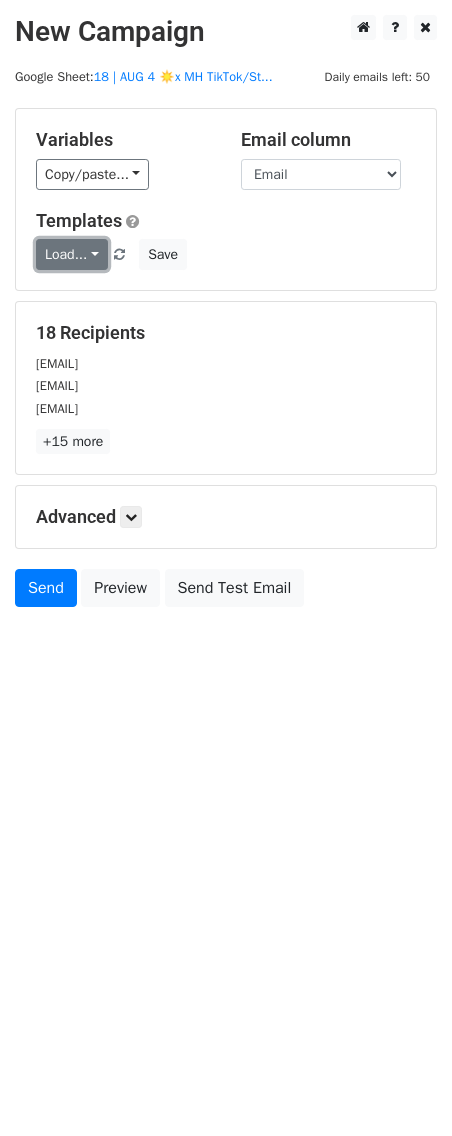 click on "Load..." at bounding box center [72, 254] 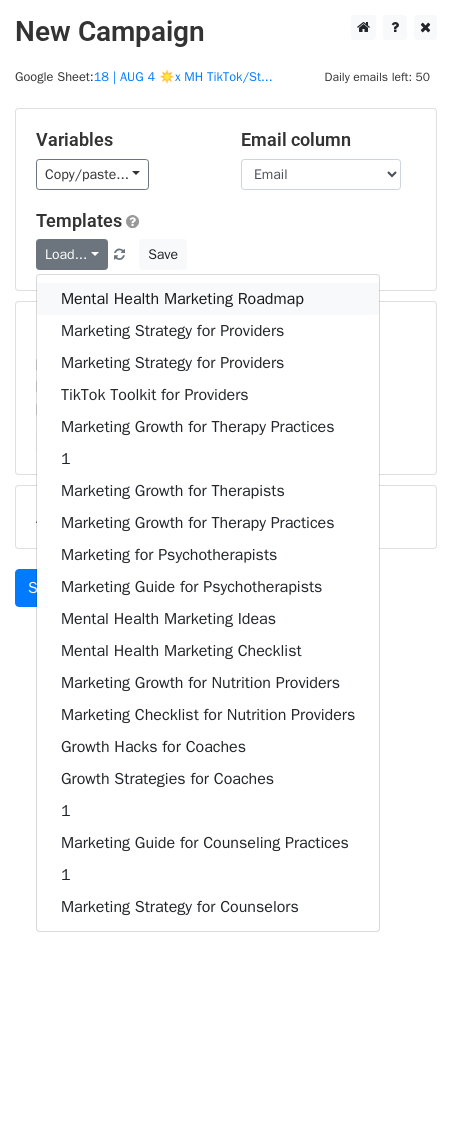 click on "Mental Health Marketing Roadmap" at bounding box center (208, 299) 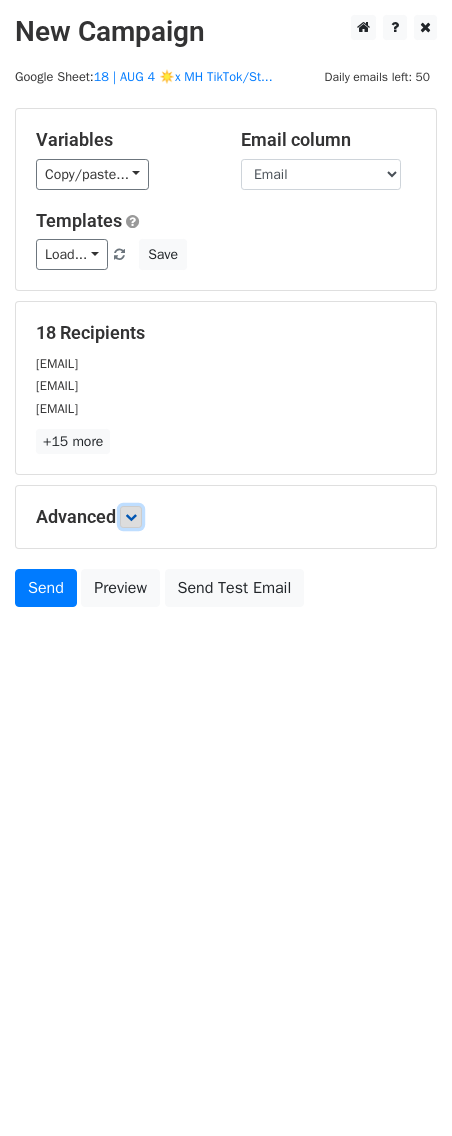 click at bounding box center [131, 517] 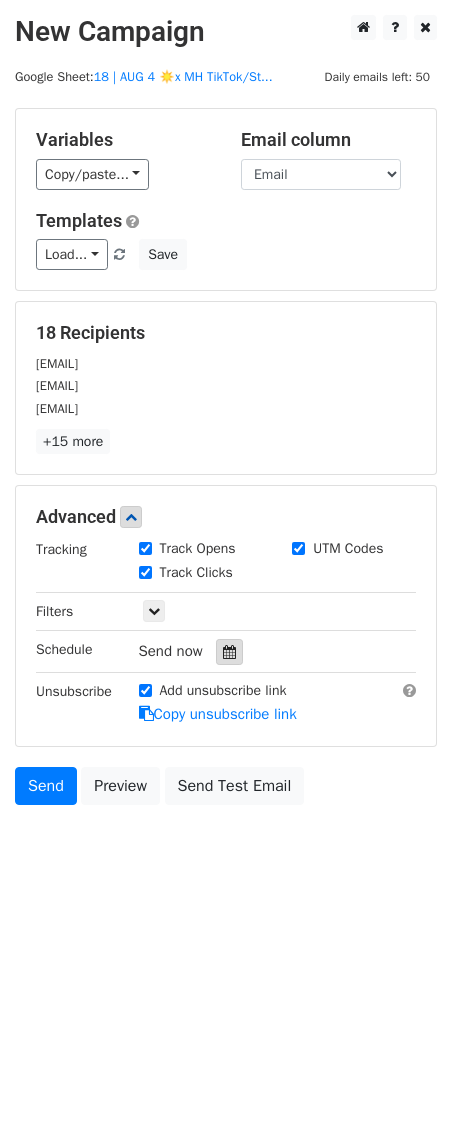 click at bounding box center [229, 652] 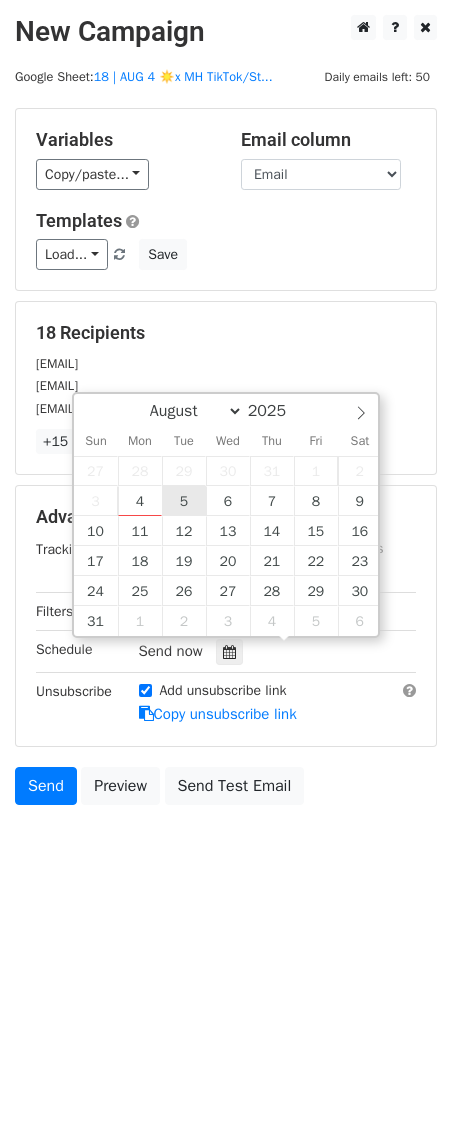 type on "2025-08-05 12:00" 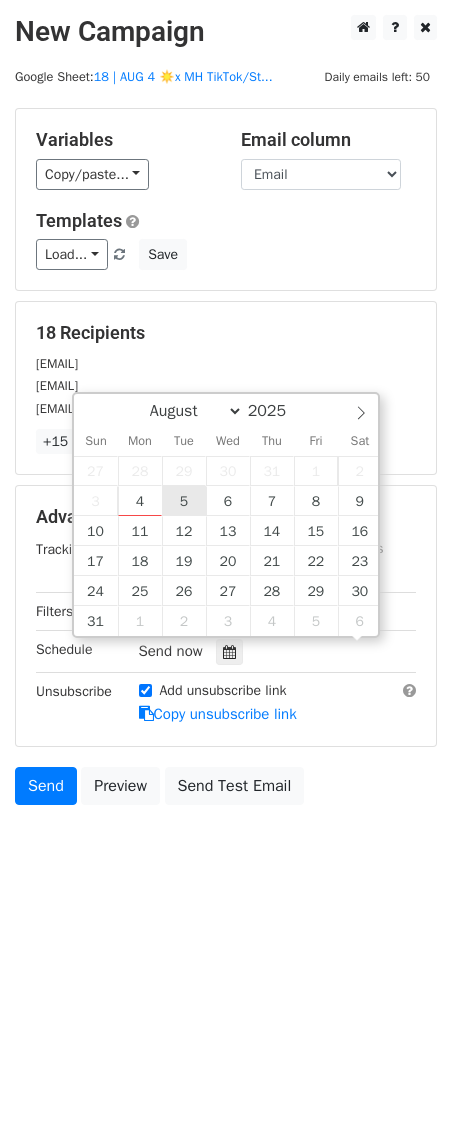 scroll, scrollTop: 1, scrollLeft: 0, axis: vertical 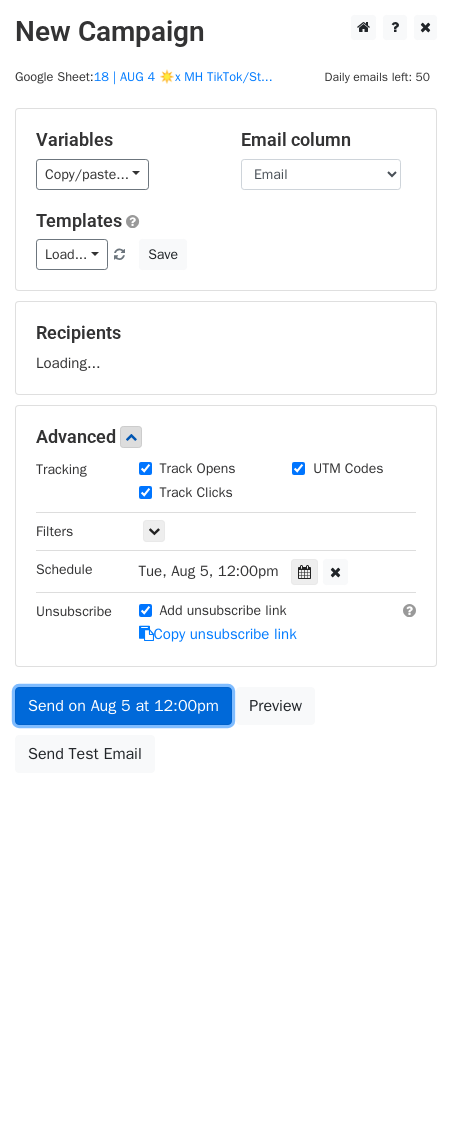 click on "Send on Aug 5 at 12:00pm" at bounding box center (123, 706) 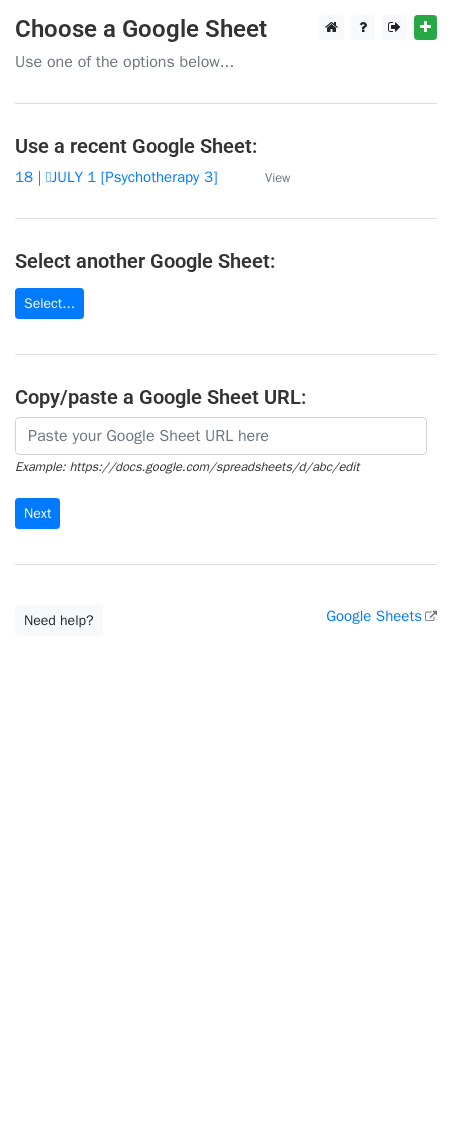 scroll, scrollTop: 0, scrollLeft: 0, axis: both 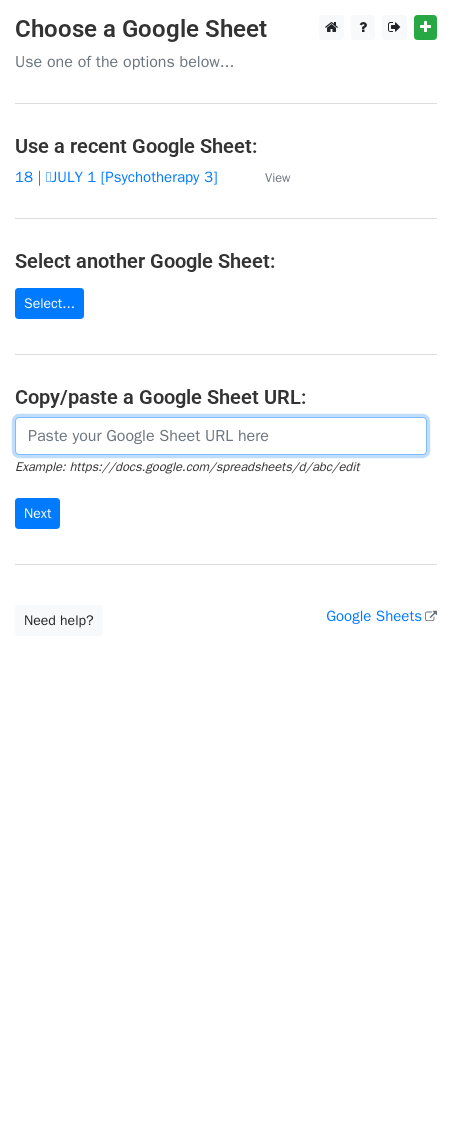 click at bounding box center [221, 436] 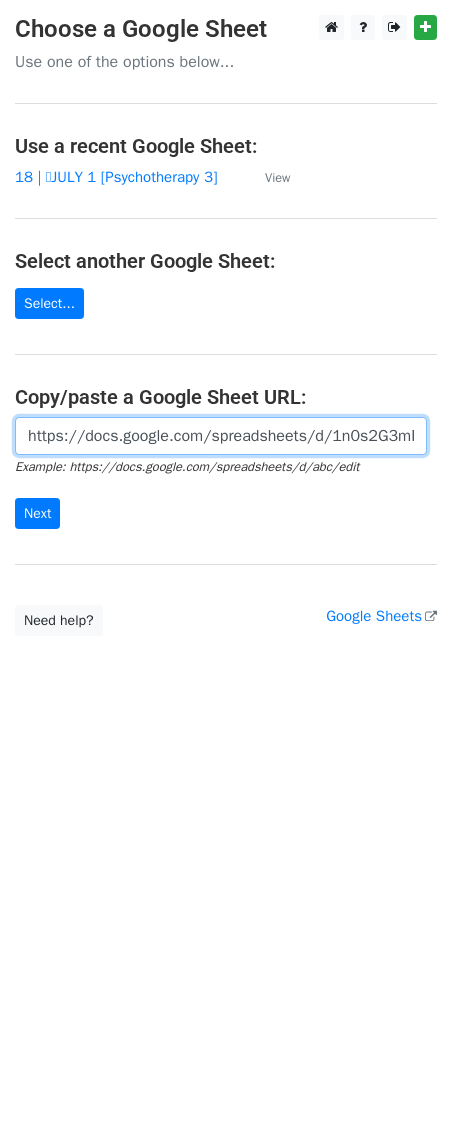 scroll, scrollTop: 0, scrollLeft: 464, axis: horizontal 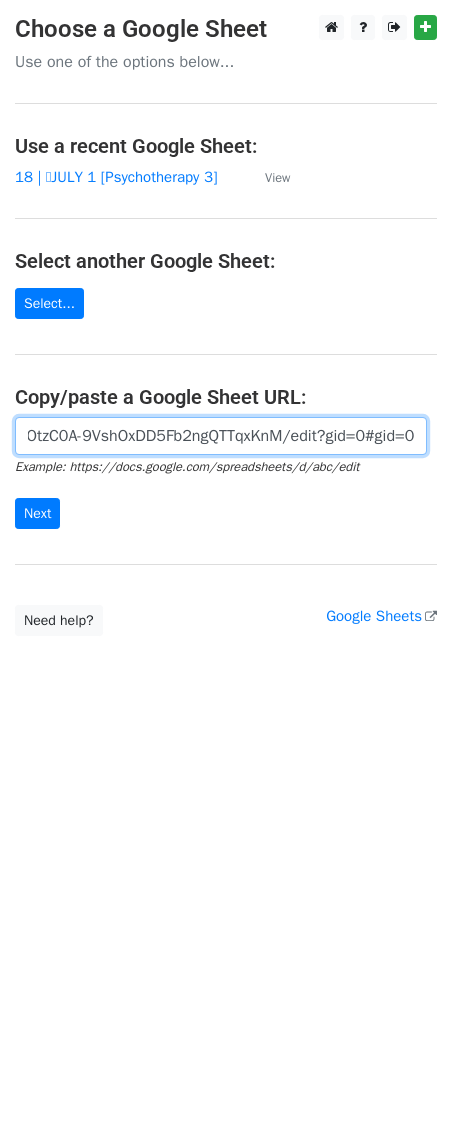 type on "https://docs.google.com/spreadsheets/d/1n0s2G3mFJs4gydOtzC0A-9VshOxDD5Fb2ngQTTqxKnM/edit?gid=0#gid=0" 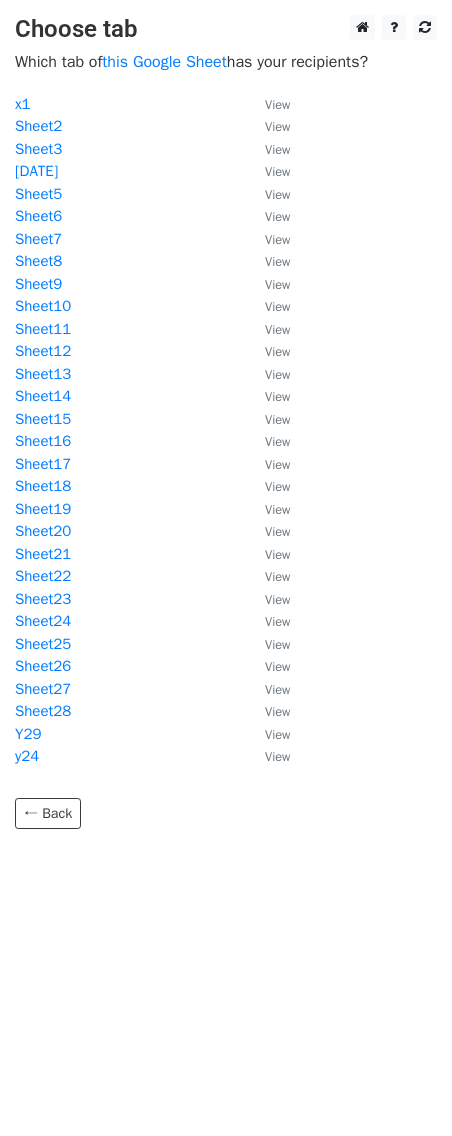 scroll, scrollTop: 0, scrollLeft: 0, axis: both 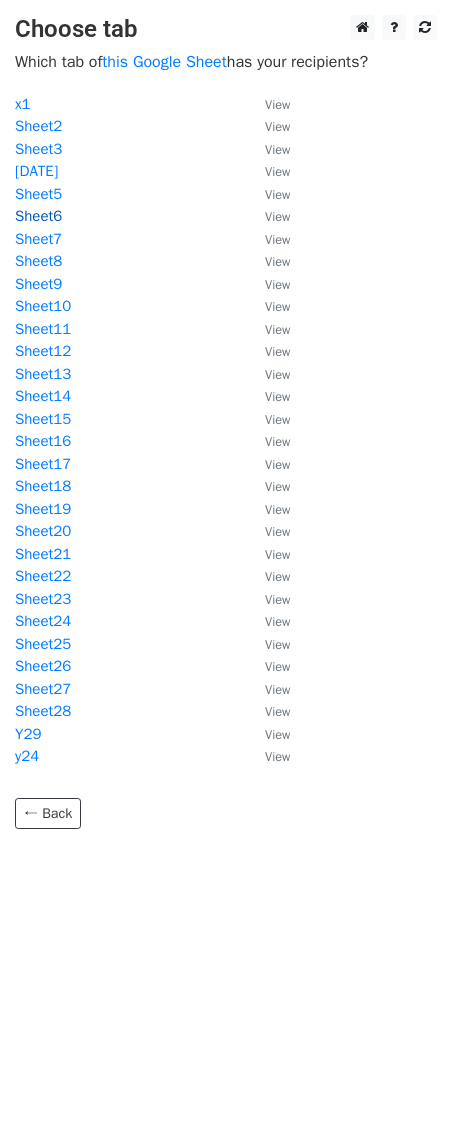 click on "Sheet6" at bounding box center [38, 216] 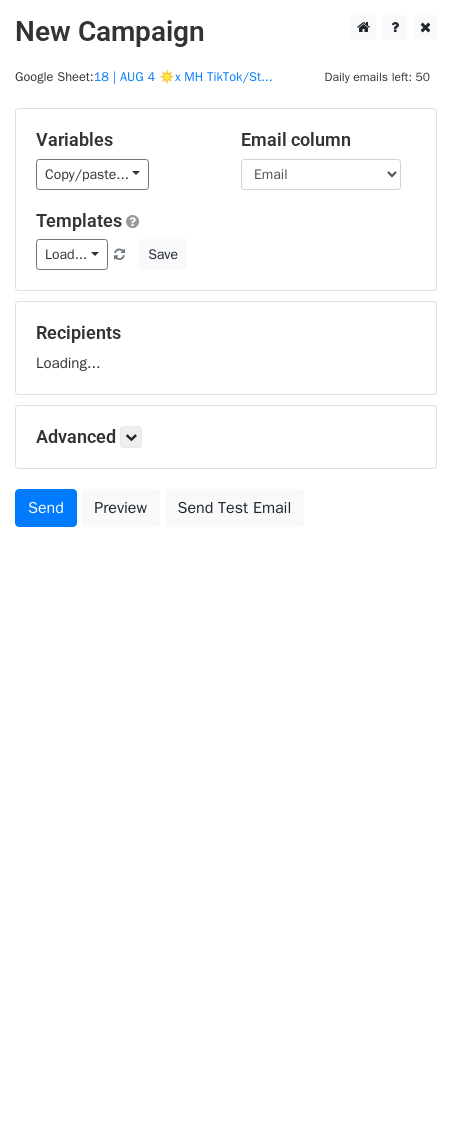 scroll, scrollTop: 0, scrollLeft: 0, axis: both 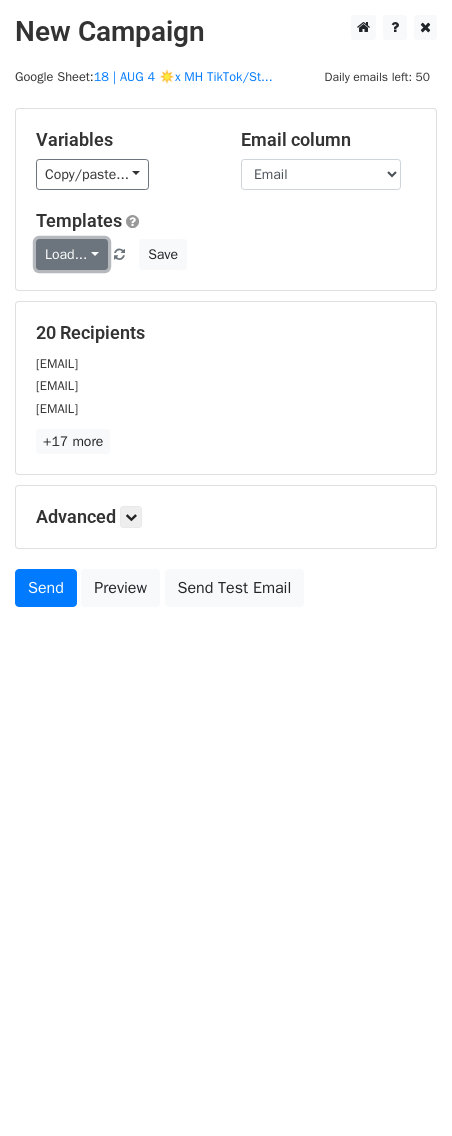 click on "Load..." at bounding box center (72, 254) 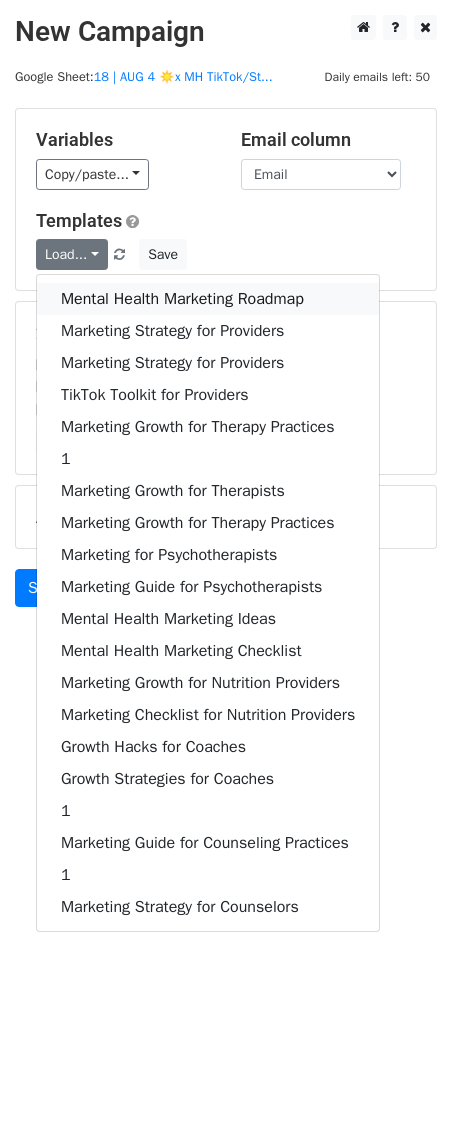 click on "Mental Health Marketing Roadmap" at bounding box center (208, 299) 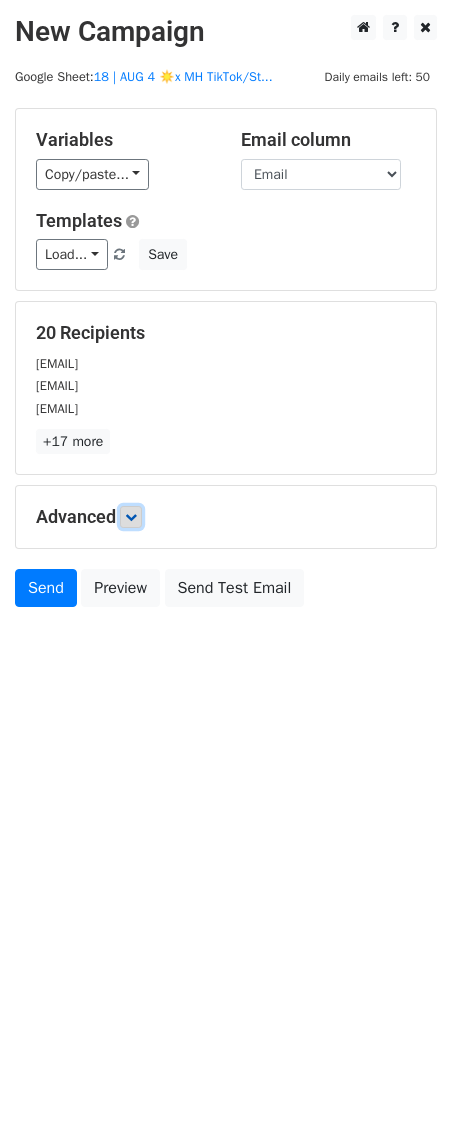 click at bounding box center (131, 517) 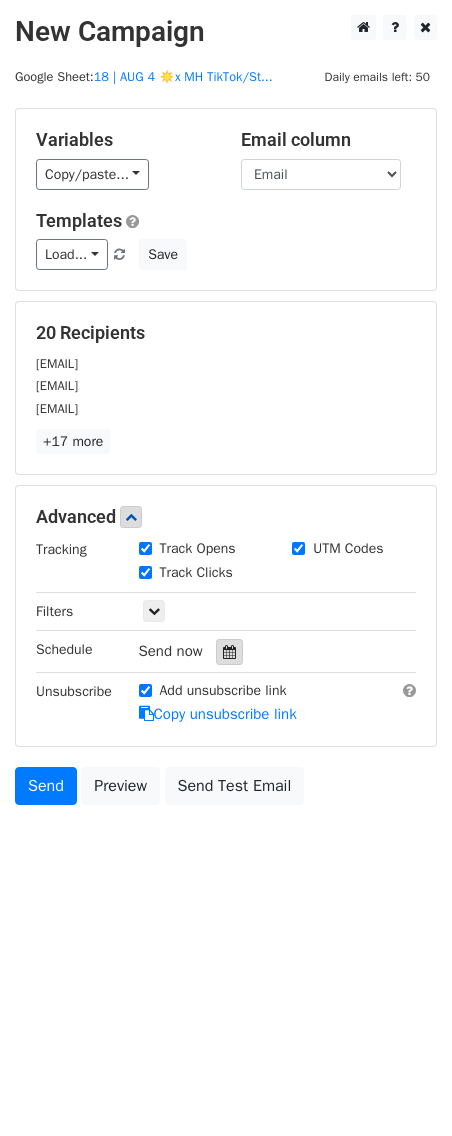 click at bounding box center [229, 652] 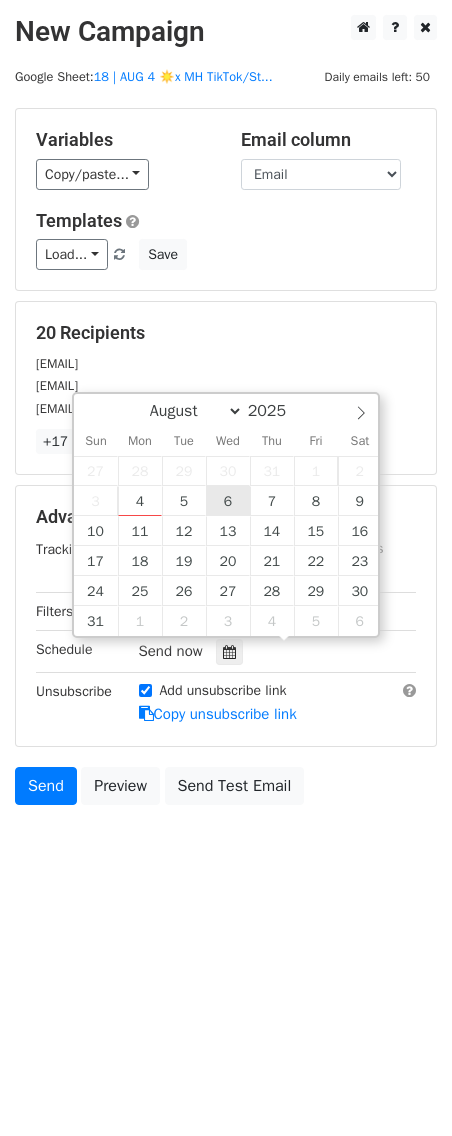 type on "2025-08-06 12:00" 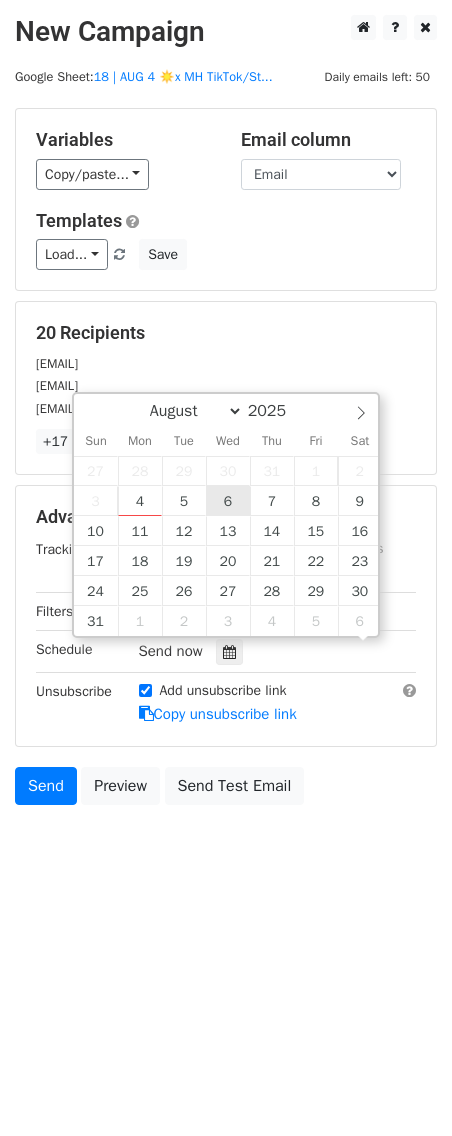 scroll, scrollTop: 1, scrollLeft: 0, axis: vertical 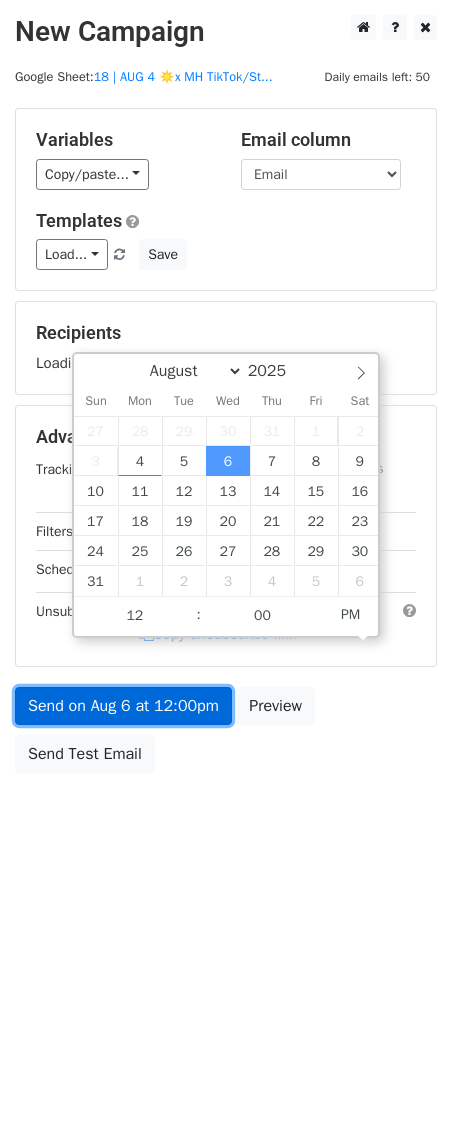 click on "Send on Aug 6 at 12:00pm" at bounding box center (123, 706) 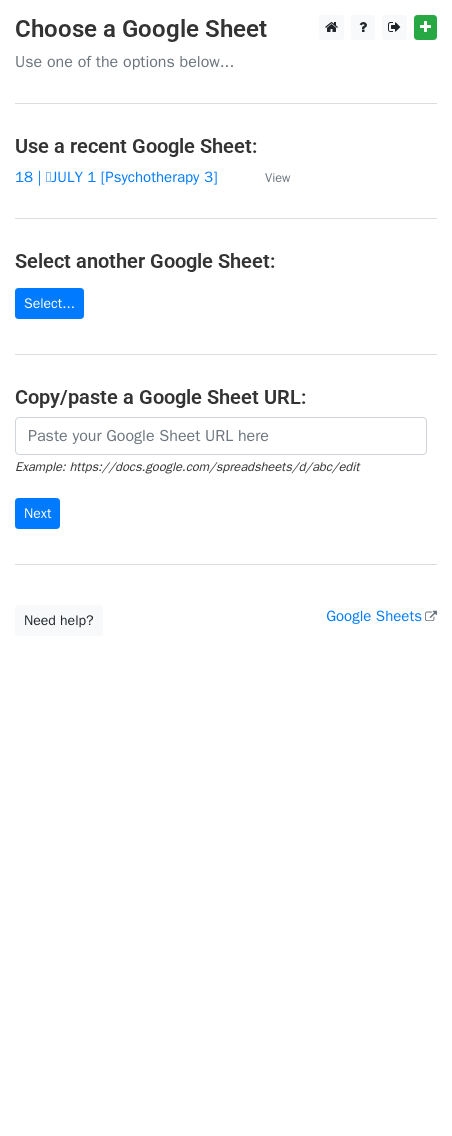 scroll, scrollTop: 0, scrollLeft: 0, axis: both 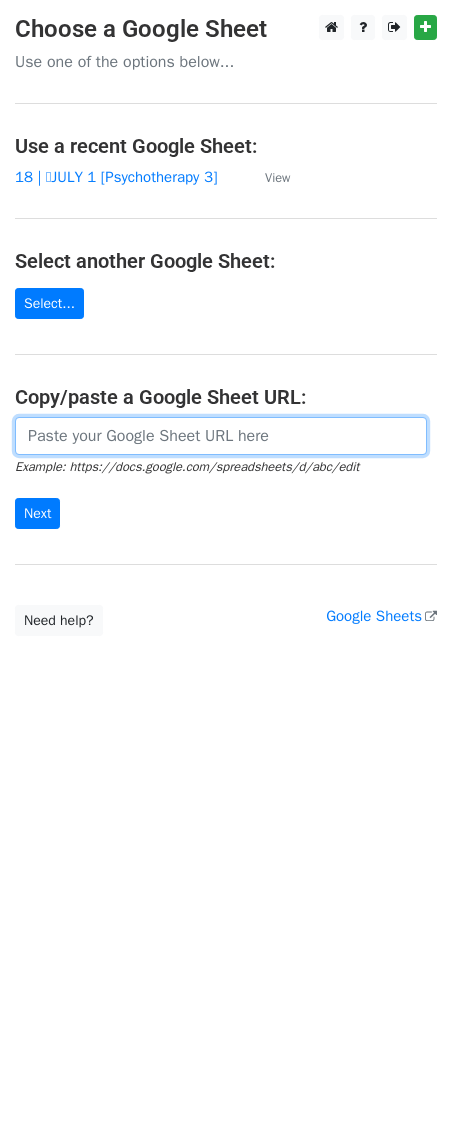 click at bounding box center (221, 436) 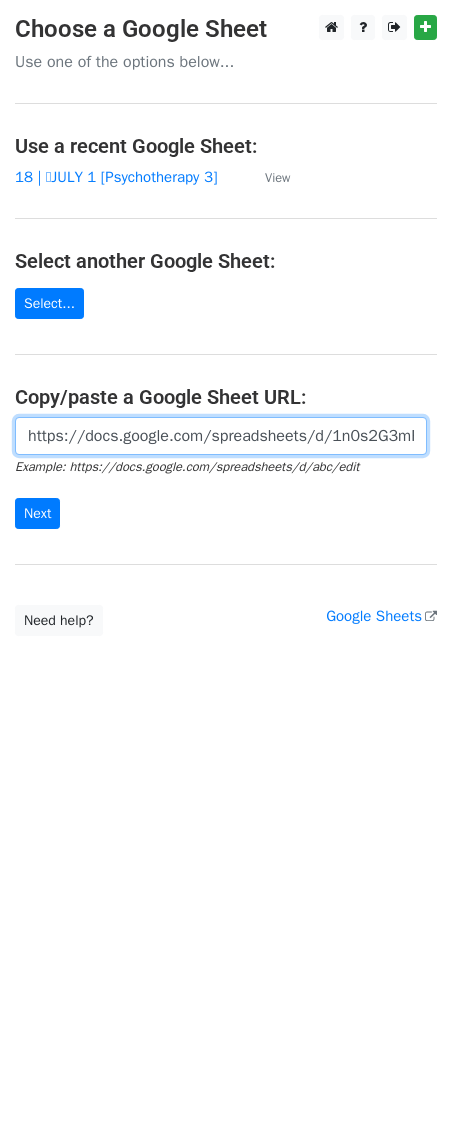 scroll, scrollTop: 0, scrollLeft: 464, axis: horizontal 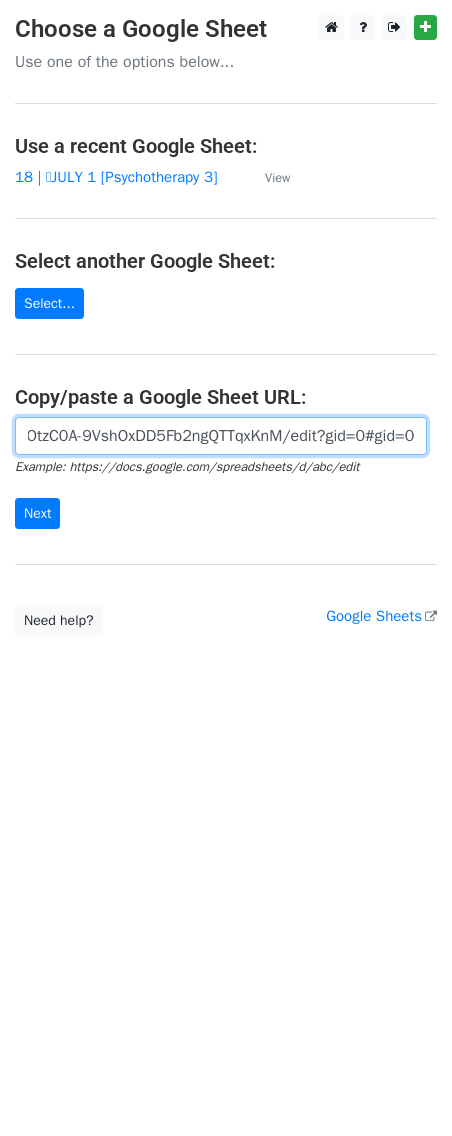 type on "https://docs.google.com/spreadsheets/d/1n0s2G3mFJs4gydOtzC0A-9VshOxDD5Fb2ngQTTqxKnM/edit?gid=0#gid=0" 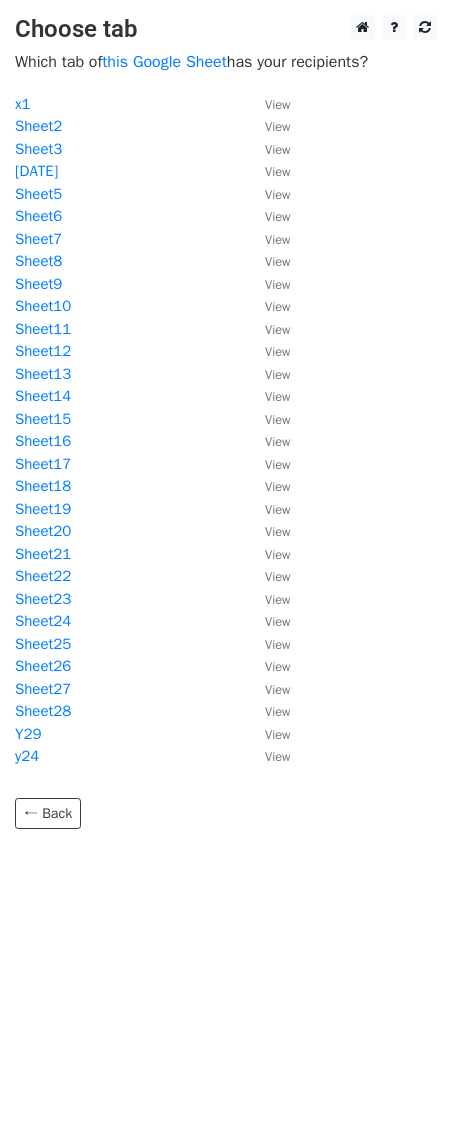 scroll, scrollTop: 0, scrollLeft: 0, axis: both 